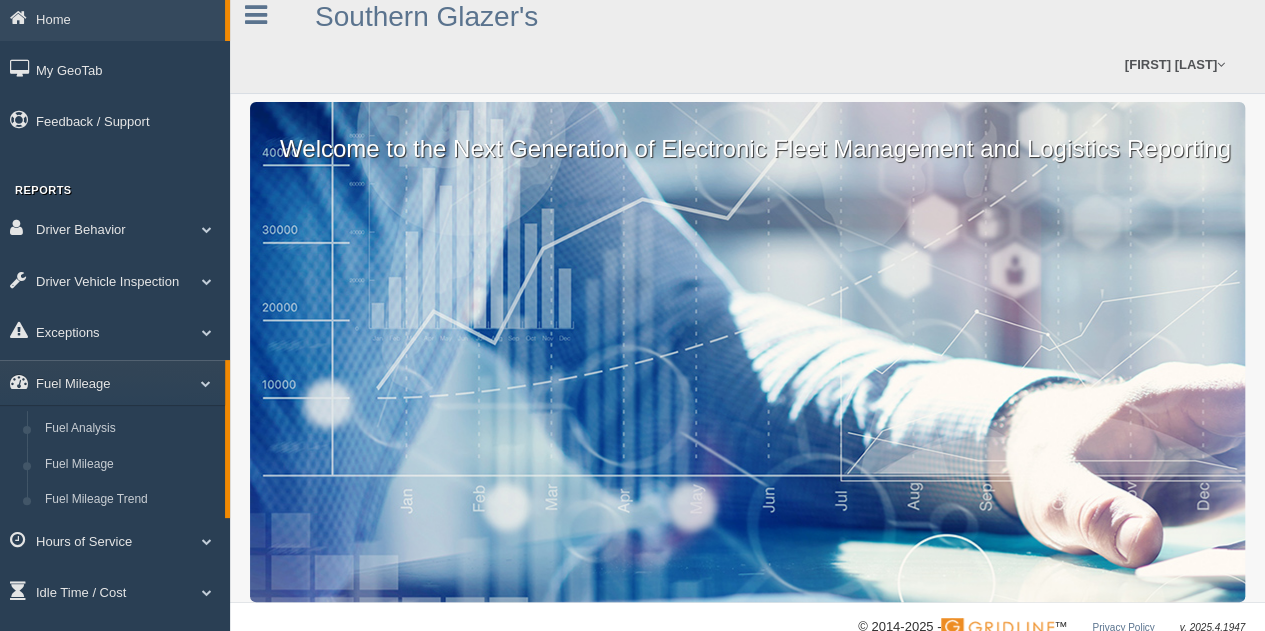 scroll, scrollTop: 100, scrollLeft: 0, axis: vertical 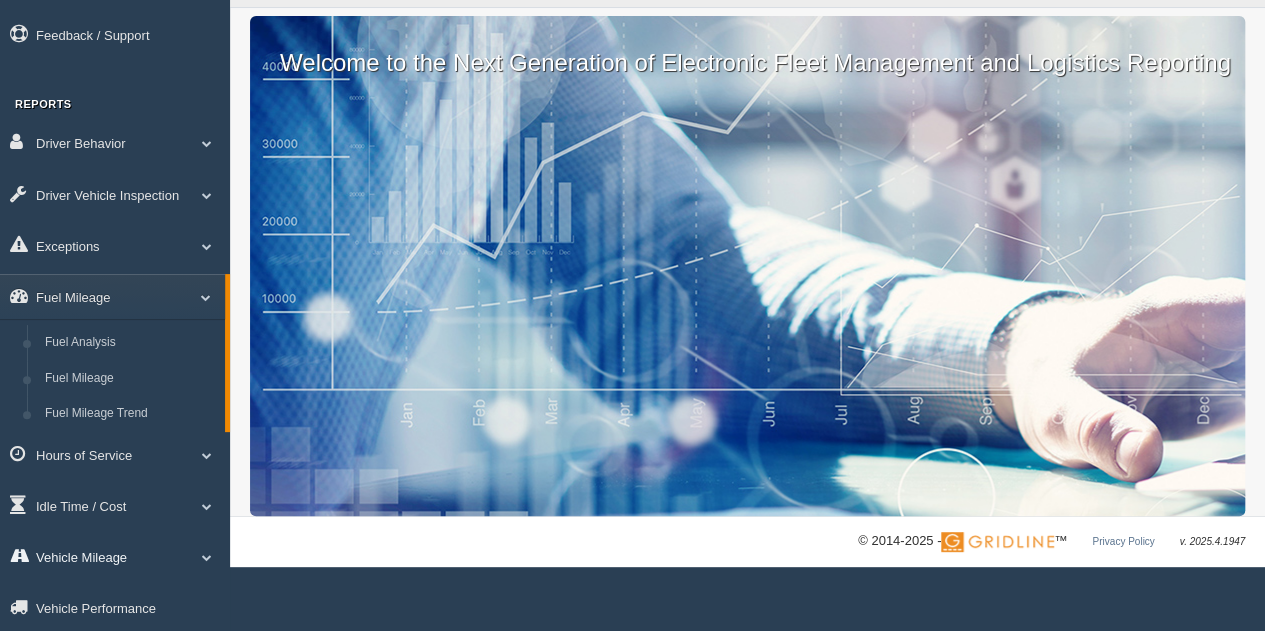 click on "Vehicle Mileage" at bounding box center [115, 556] 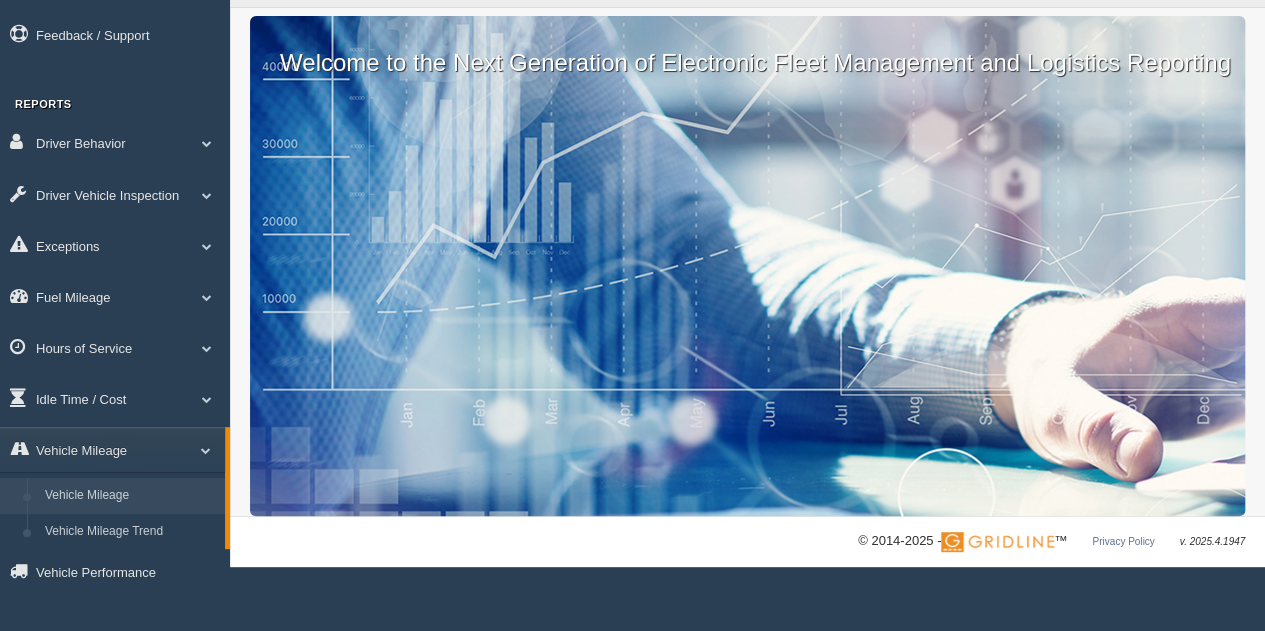 click on "Vehicle Mileage" at bounding box center [130, 496] 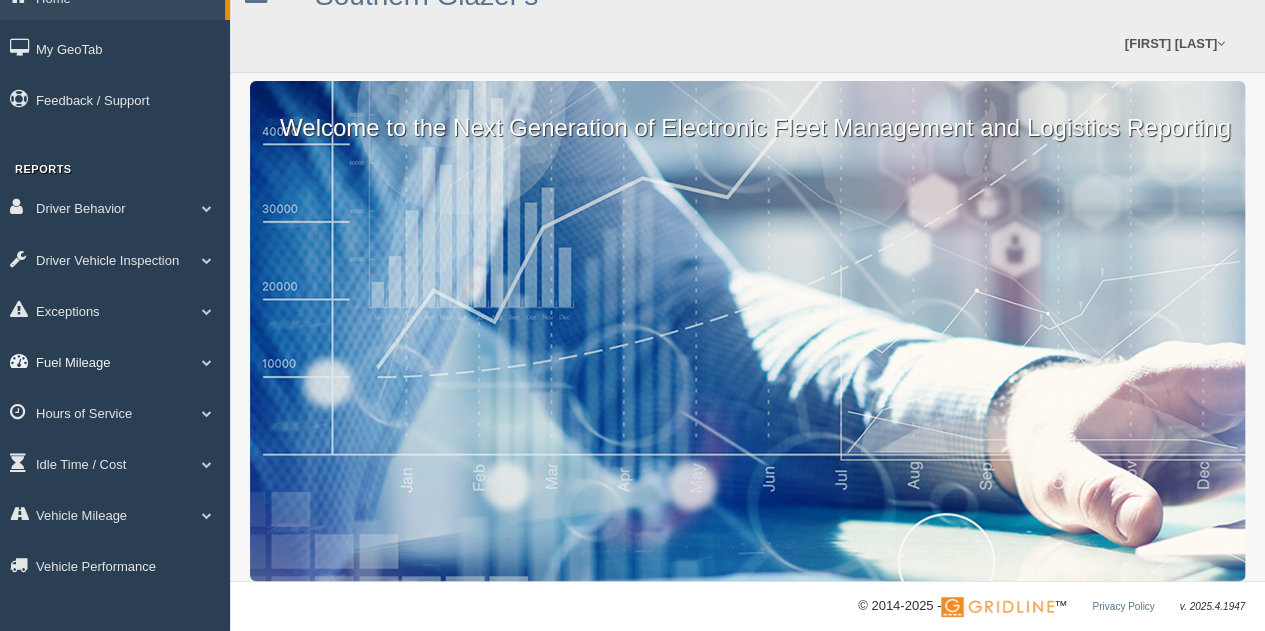 scroll, scrollTop: 54, scrollLeft: 0, axis: vertical 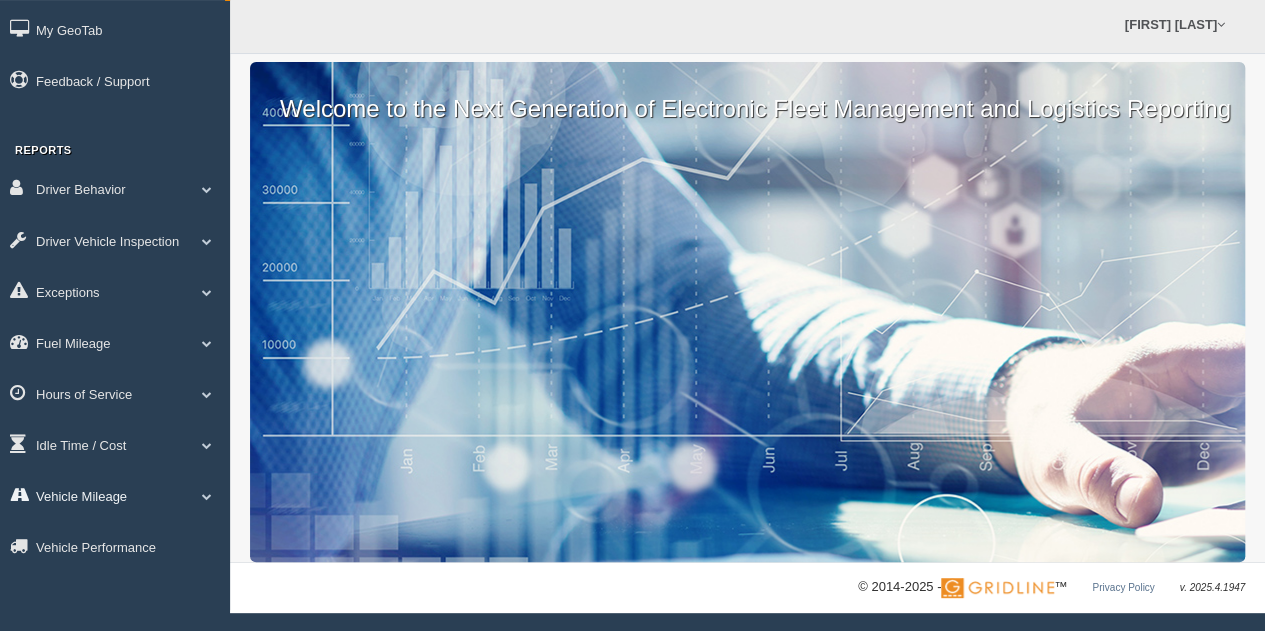 click on "Vehicle Mileage" at bounding box center [115, 495] 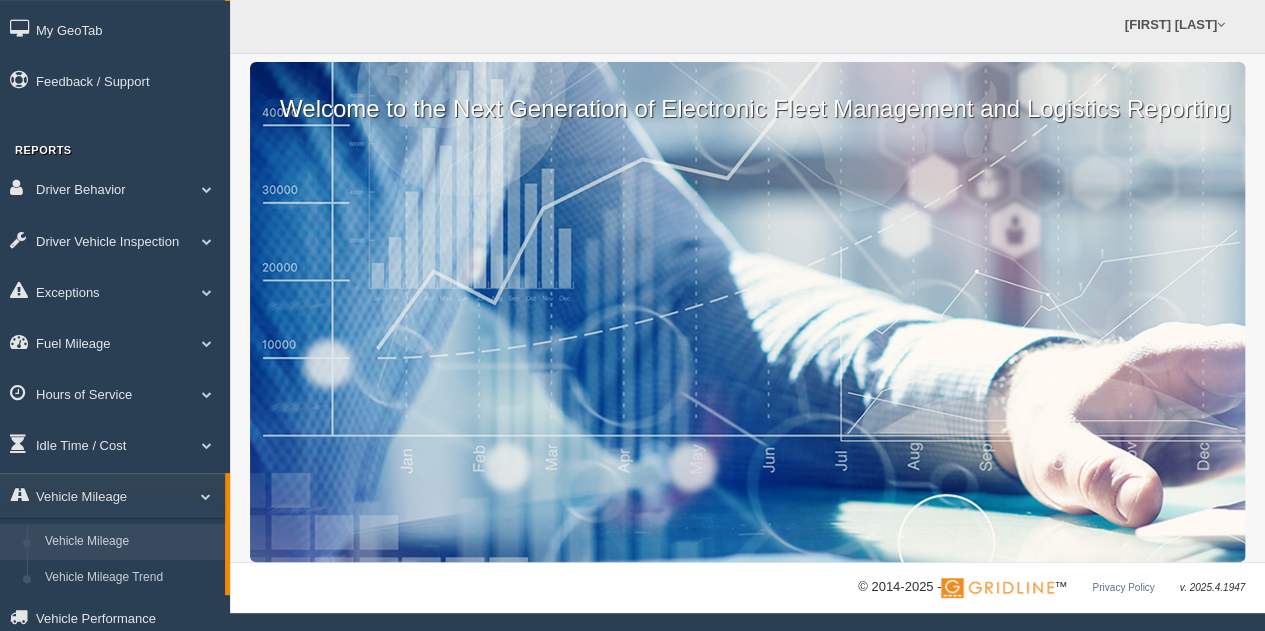 click on "Vehicle Mileage" at bounding box center (130, 542) 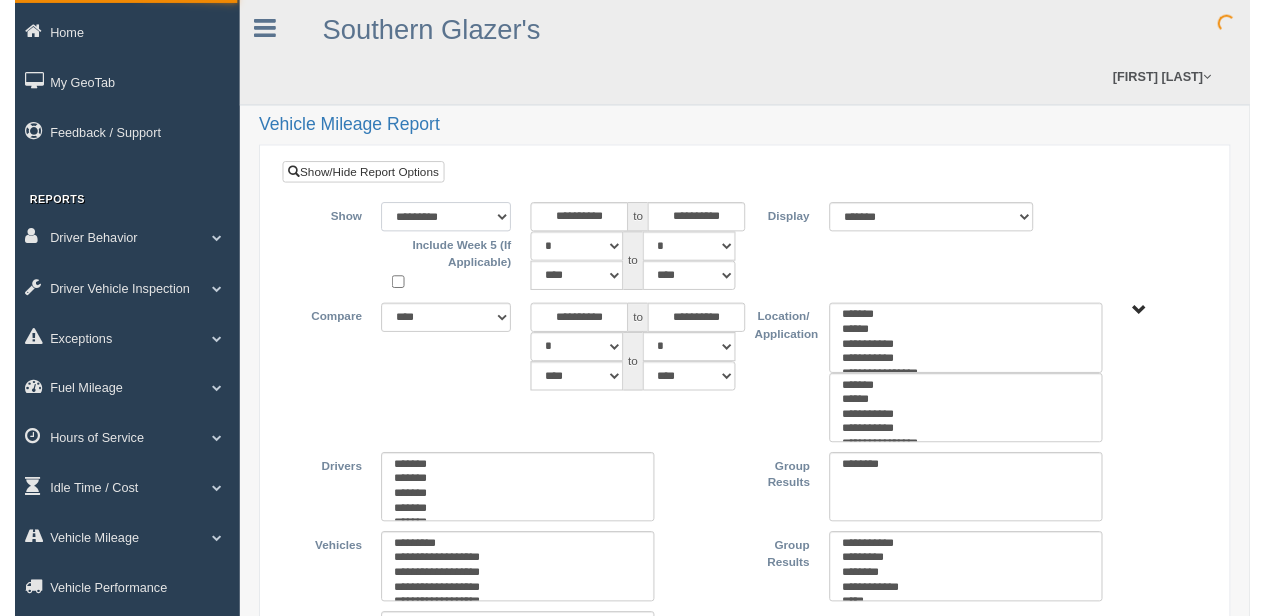 scroll, scrollTop: 0, scrollLeft: 0, axis: both 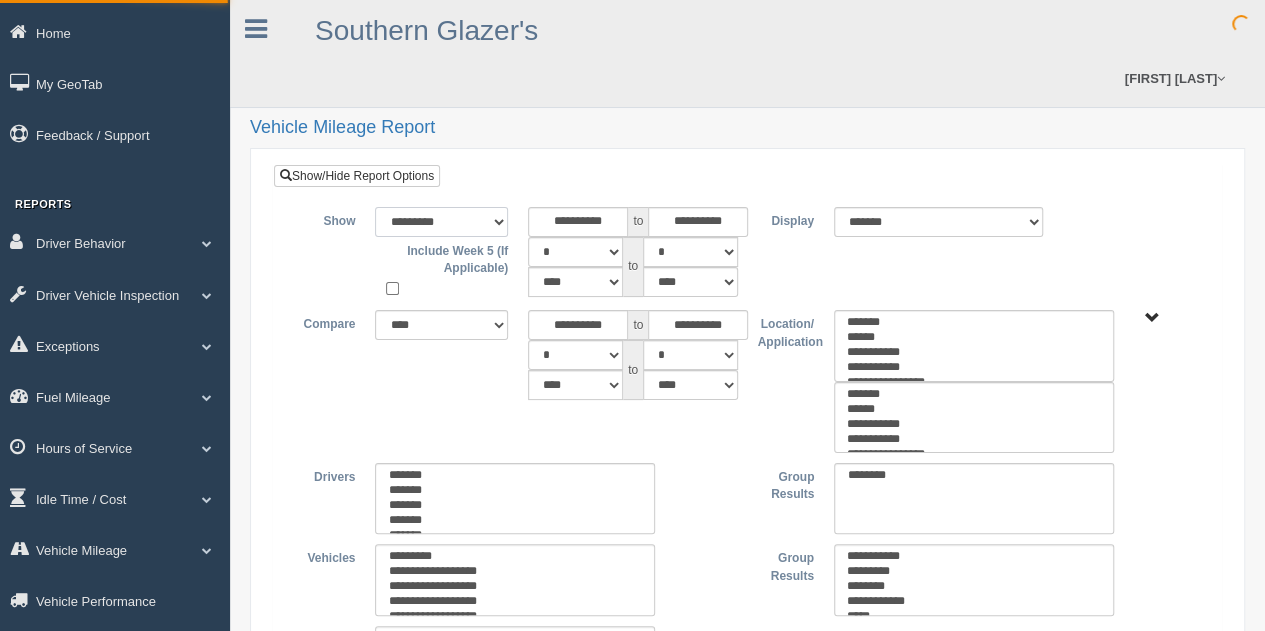 click on "**********" at bounding box center (441, 222) 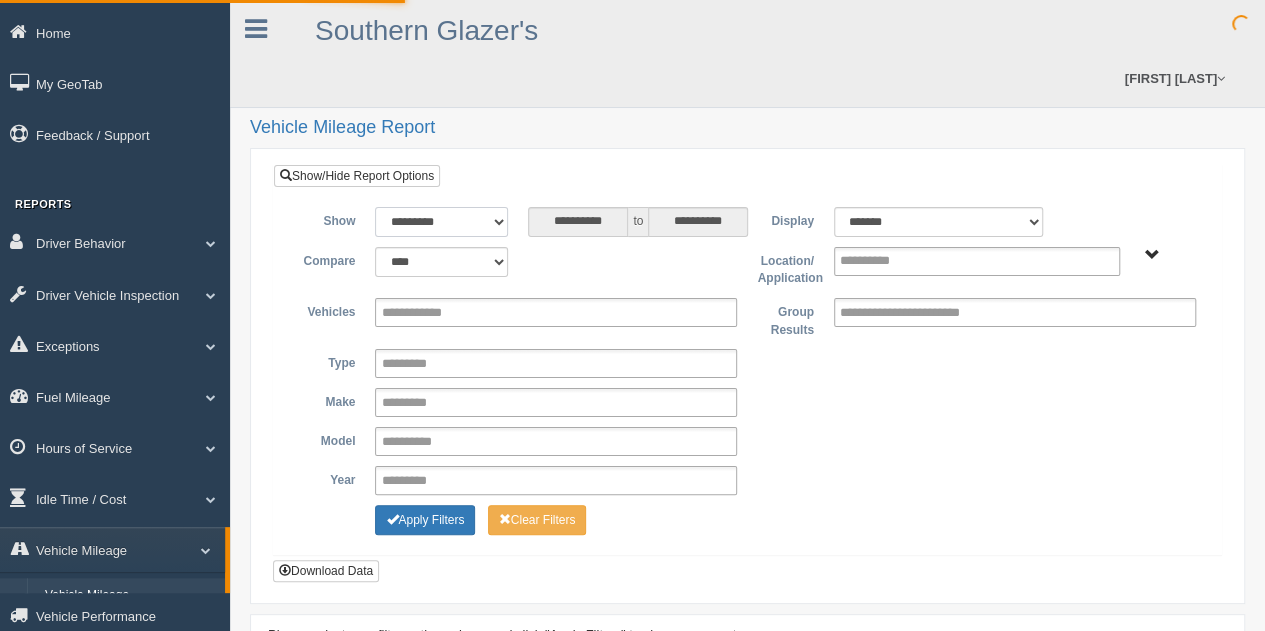 type on "*********" 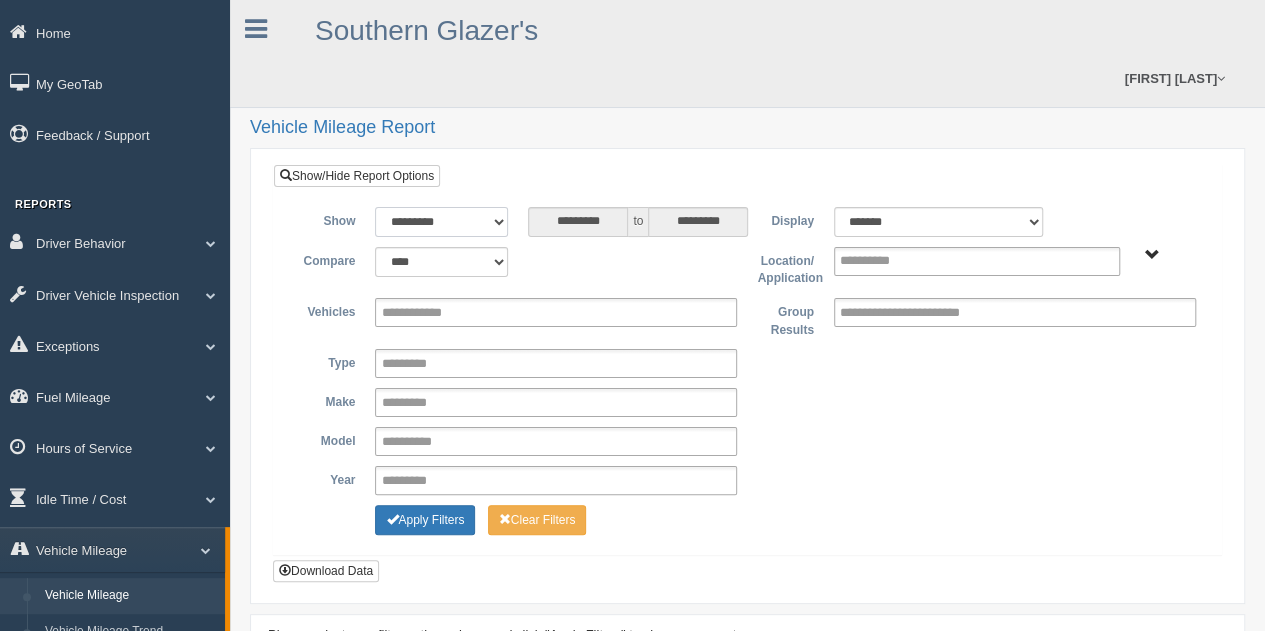 select on "******" 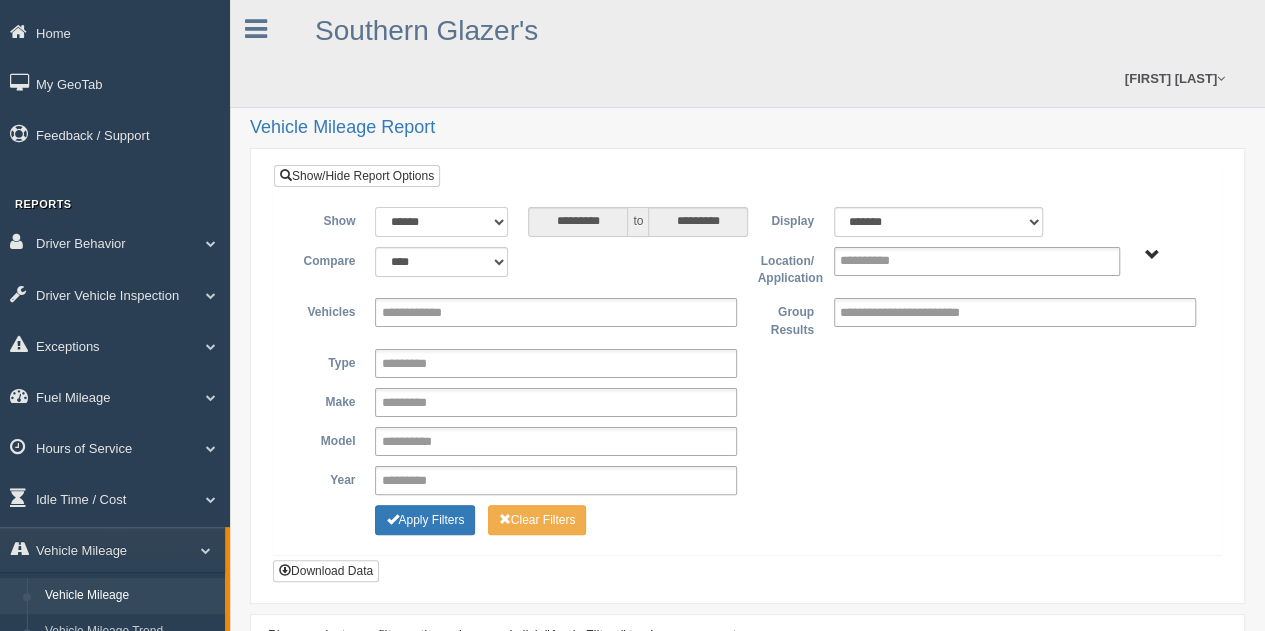 click on "**********" at bounding box center (441, 222) 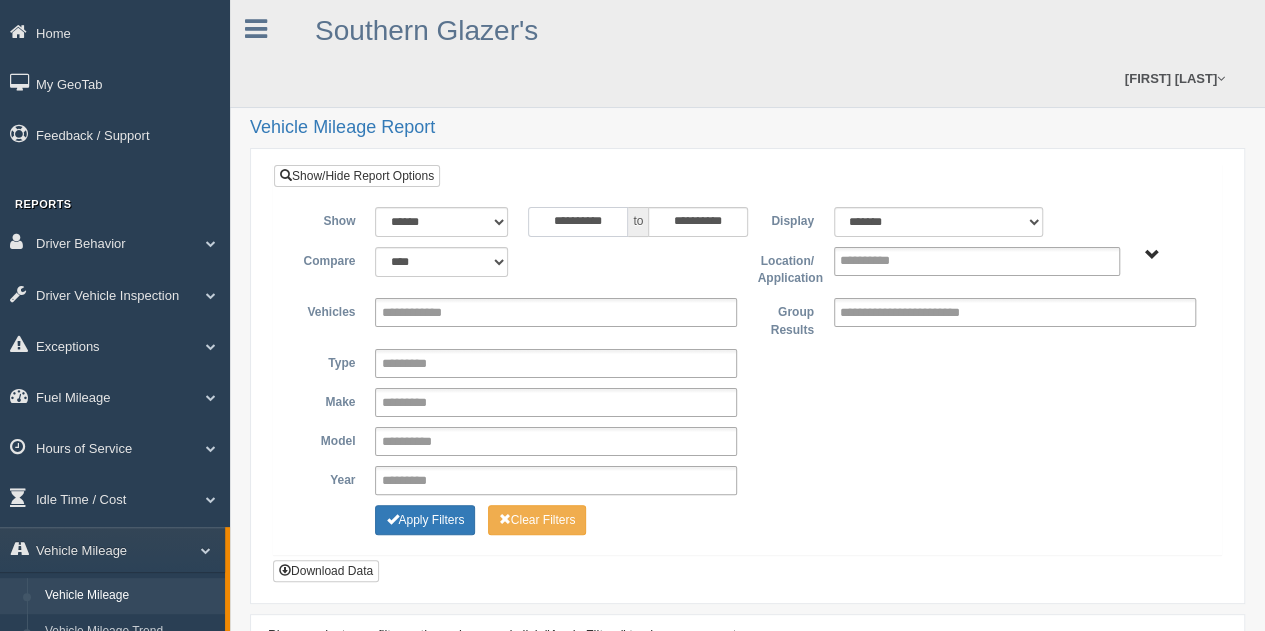click on "**********" at bounding box center (578, 222) 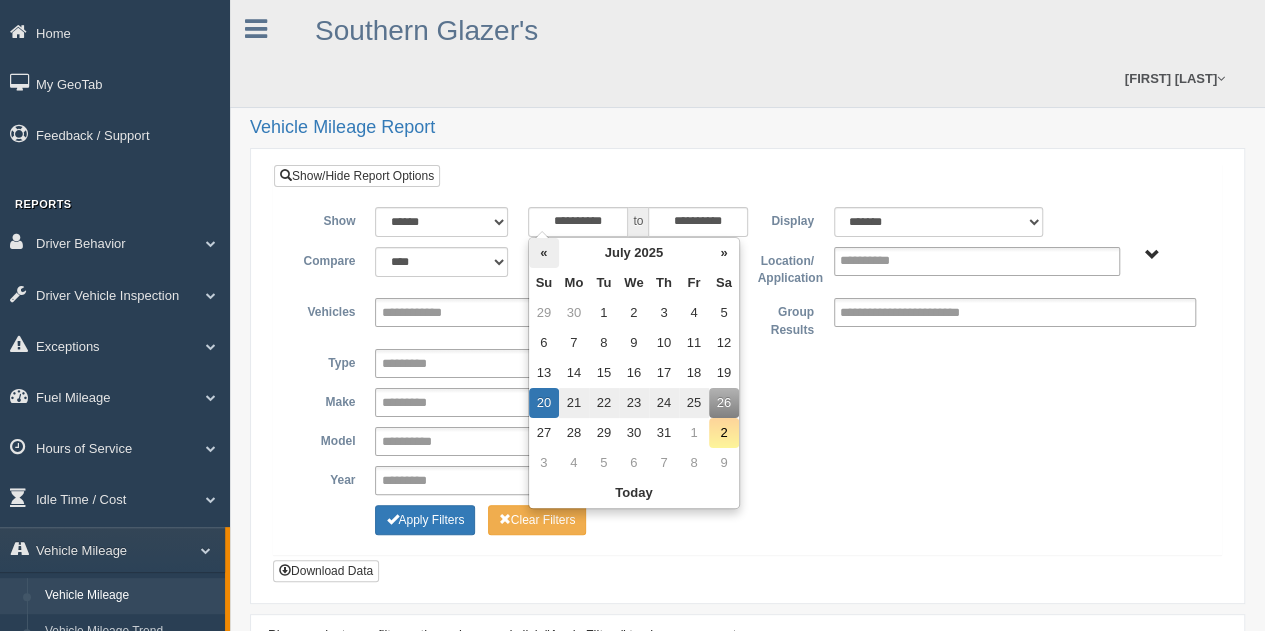 click on "«" at bounding box center [544, 253] 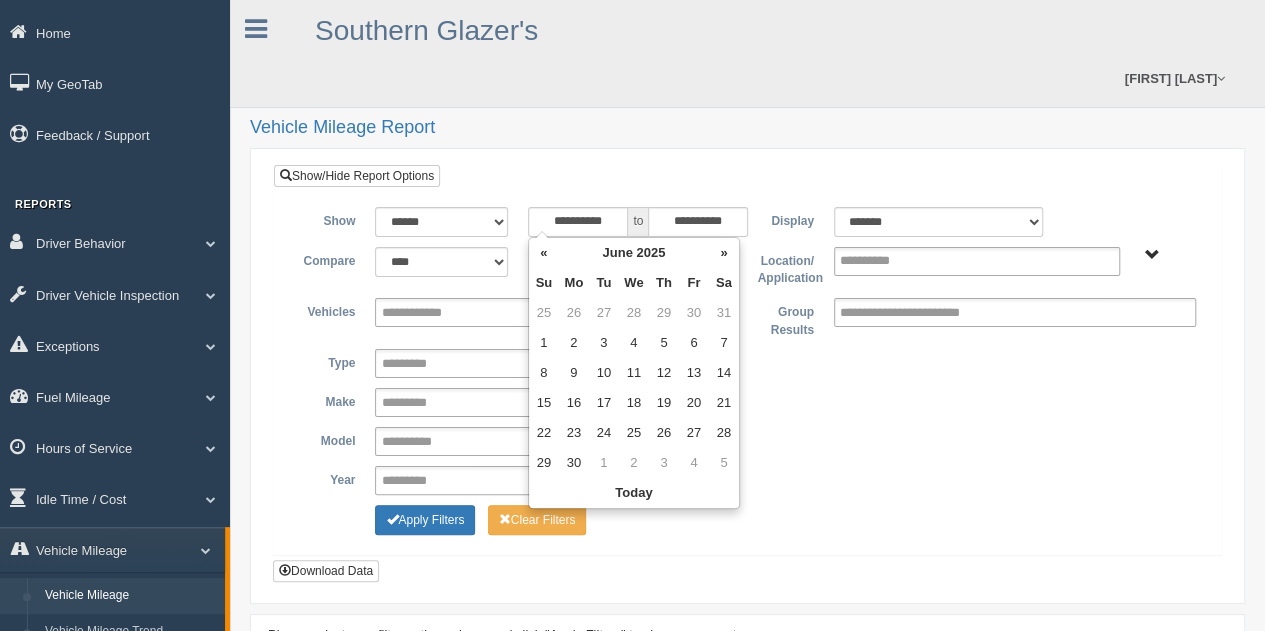click on "«" at bounding box center (544, 253) 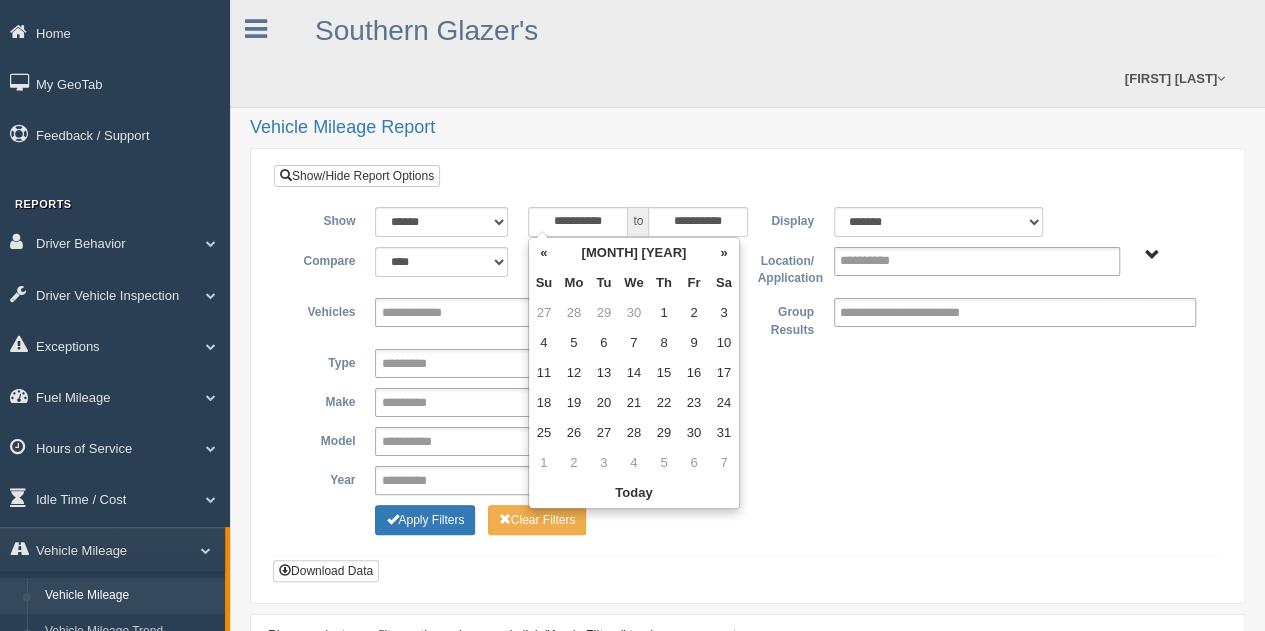 click on "«" at bounding box center (544, 253) 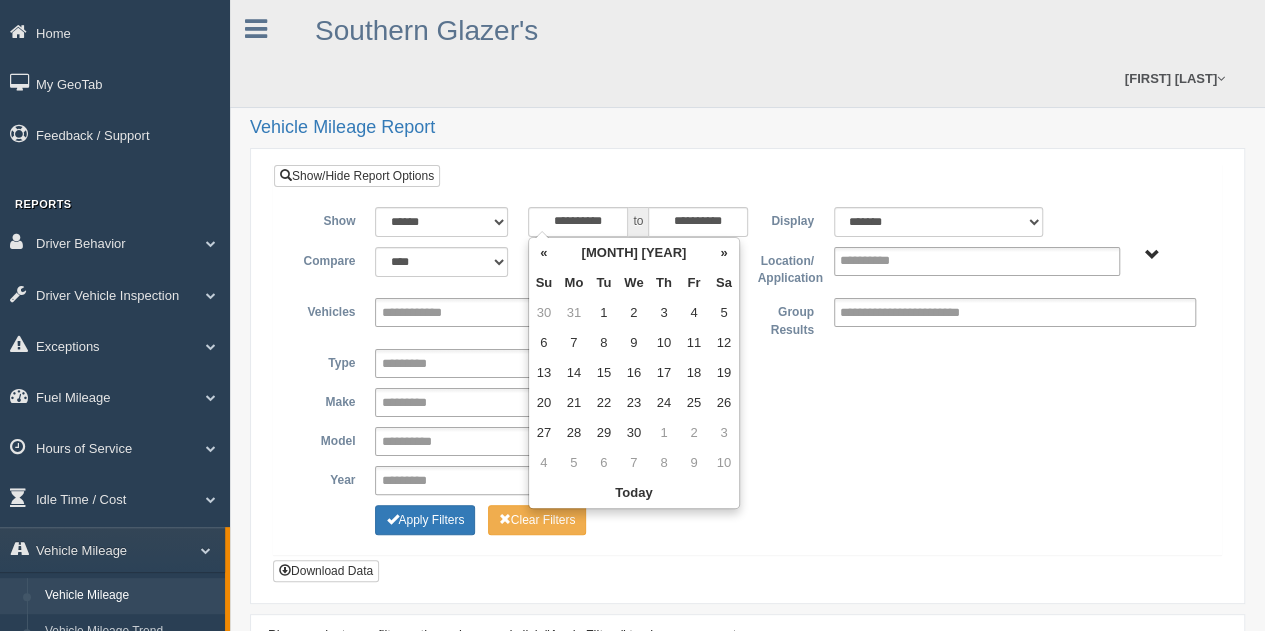 click on "«" at bounding box center [544, 253] 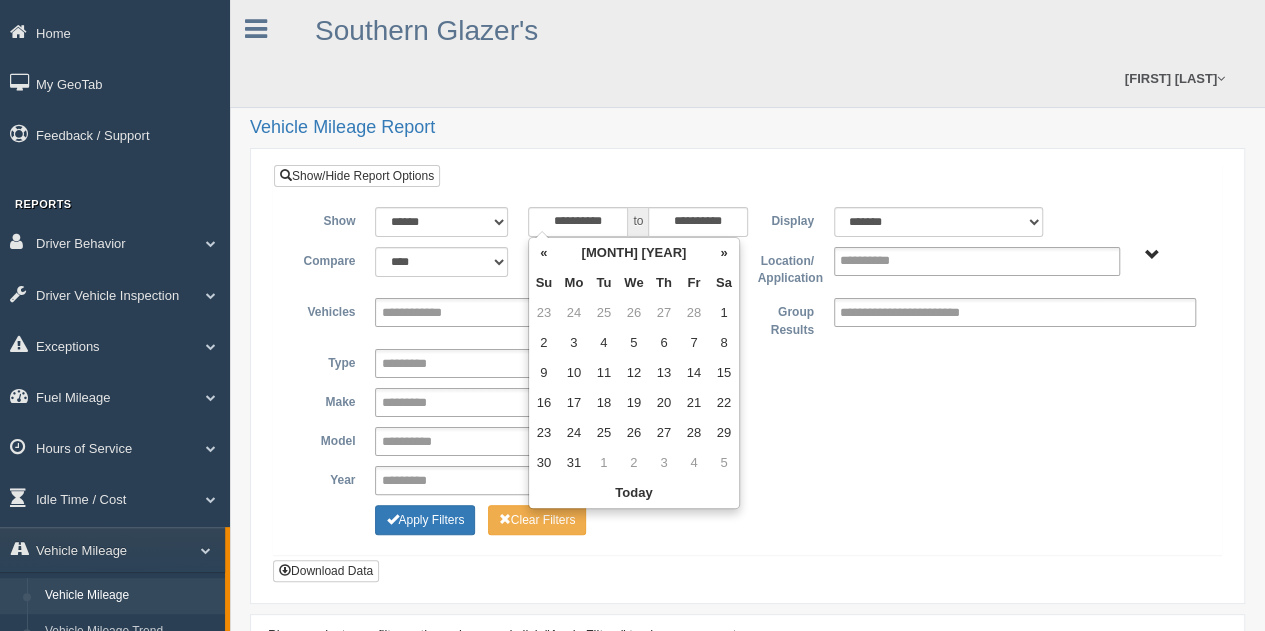click on "«" at bounding box center [544, 253] 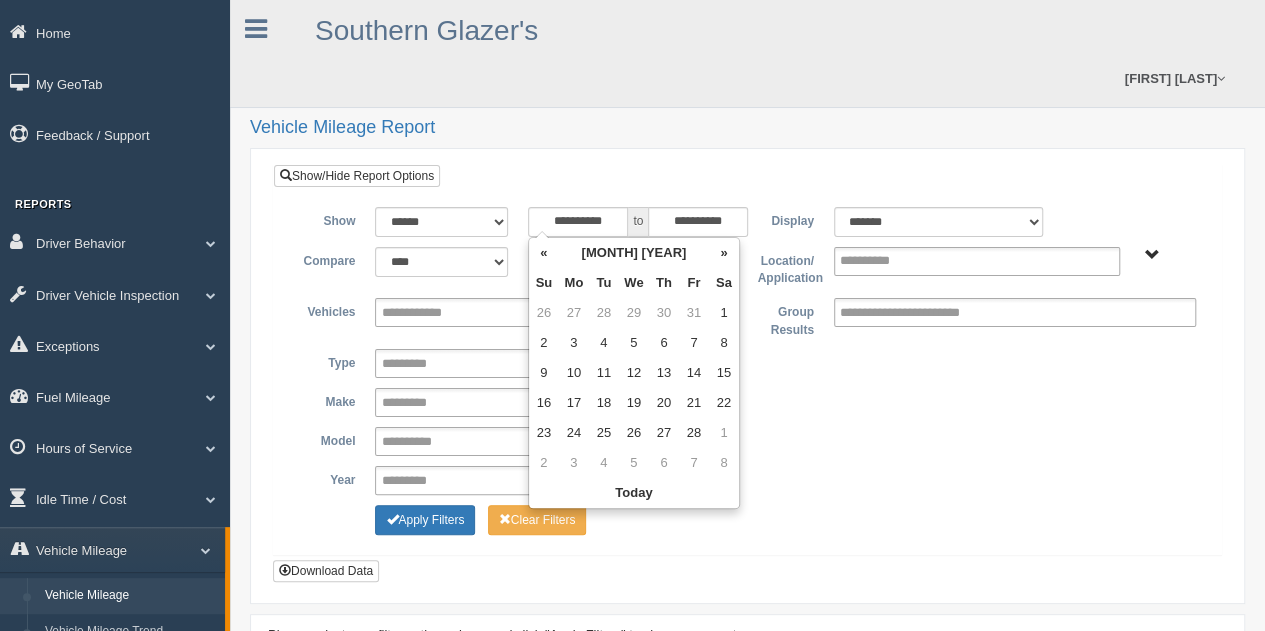 click on "«" at bounding box center [544, 253] 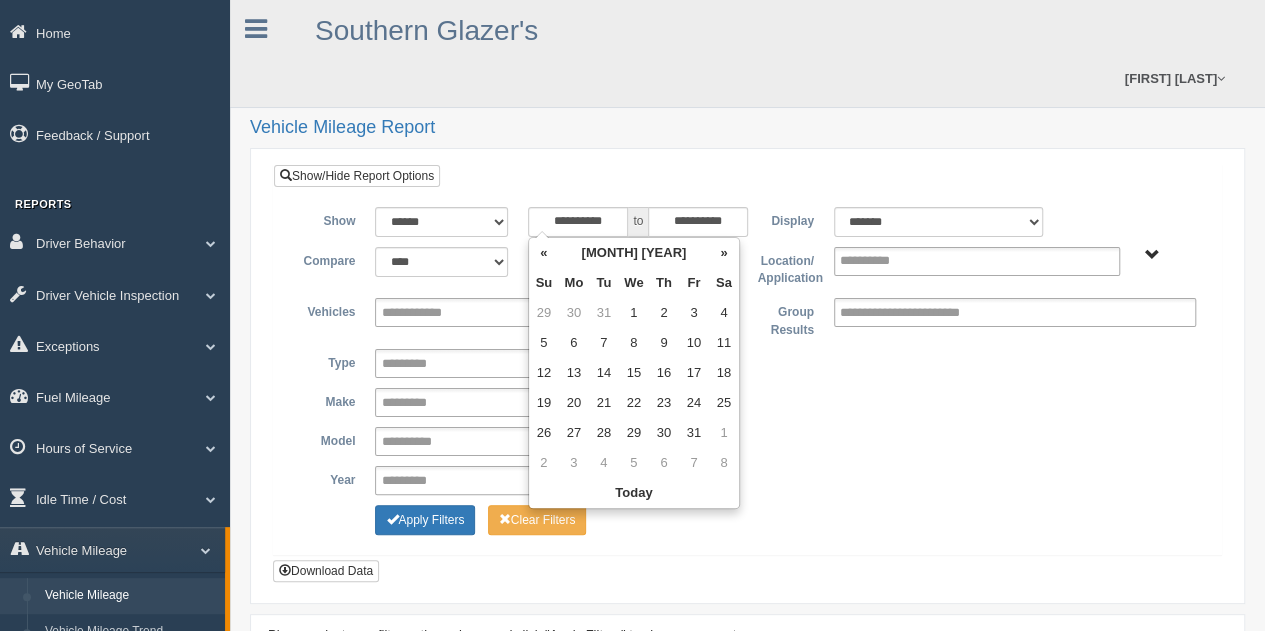 click on "«" at bounding box center (544, 253) 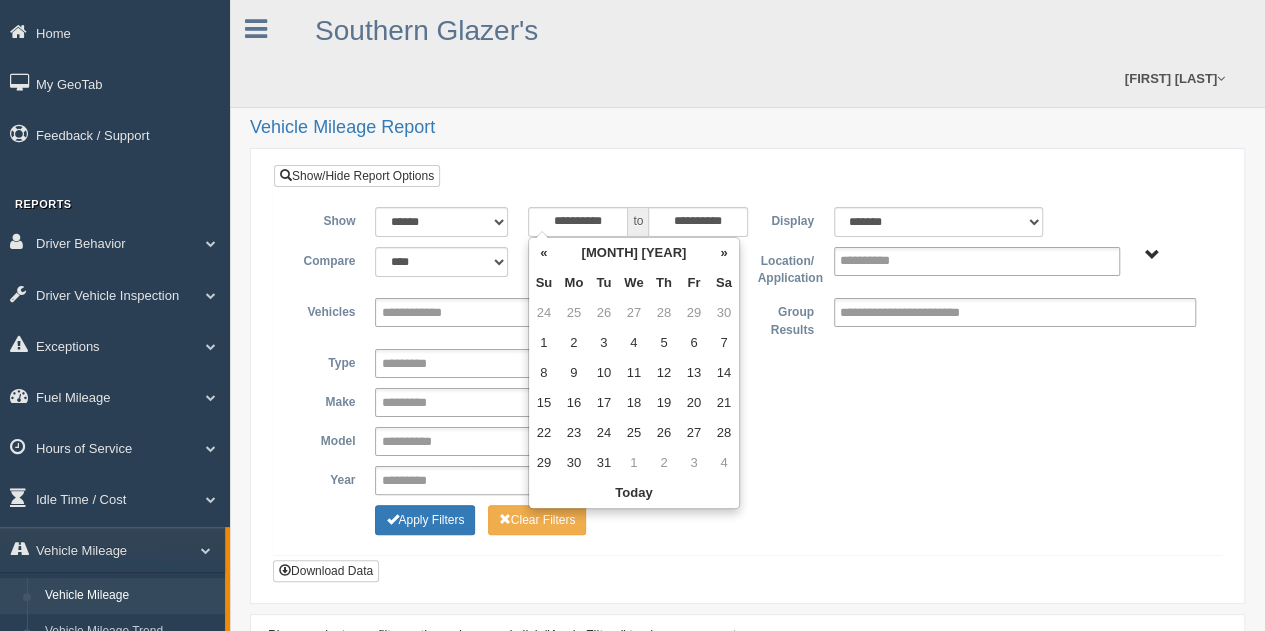 click on "«" at bounding box center [544, 253] 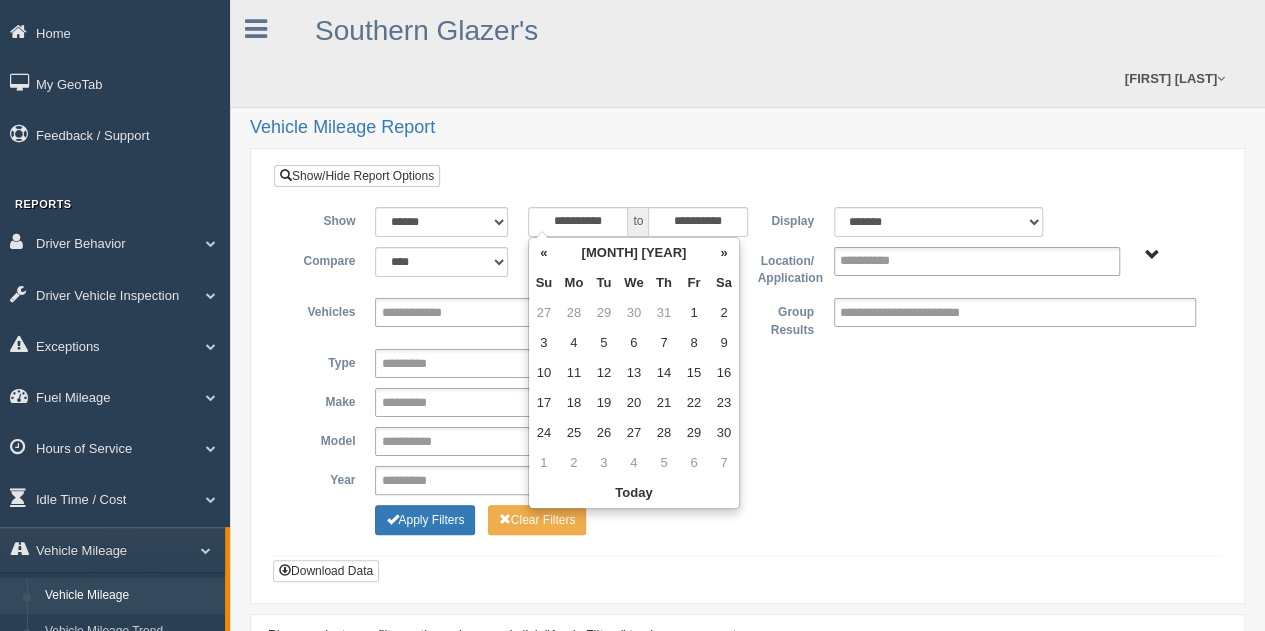 click on "«" at bounding box center (544, 253) 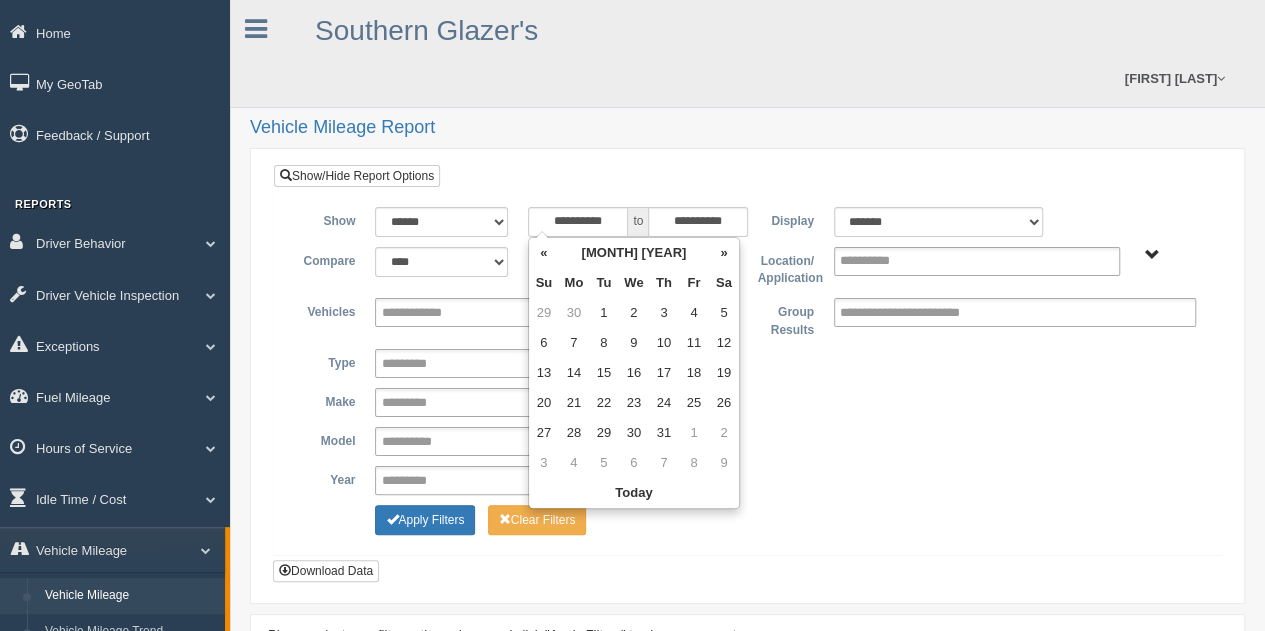 click on "«" at bounding box center [544, 253] 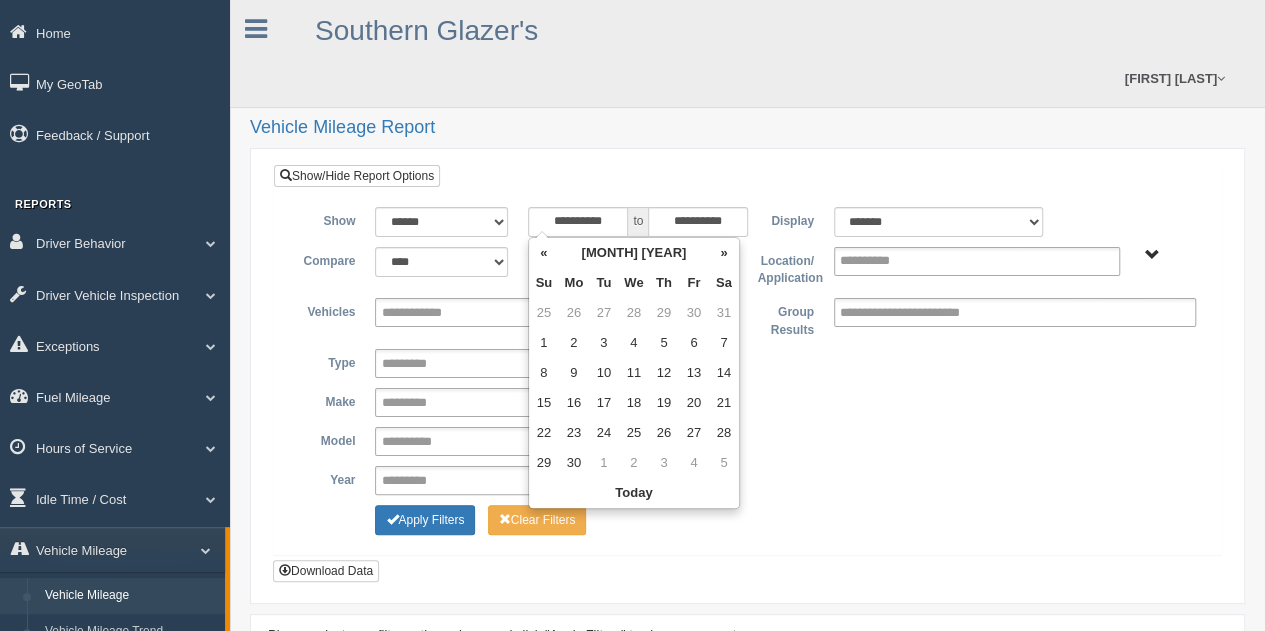 click on "«" at bounding box center (544, 253) 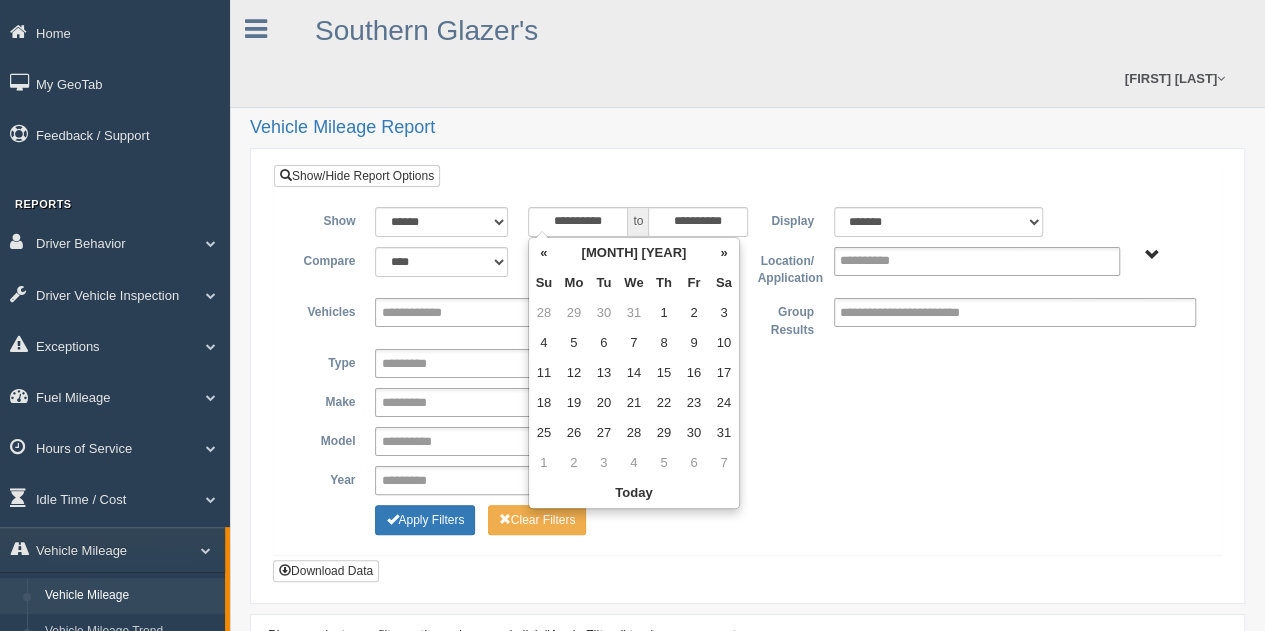 click on "«" at bounding box center (544, 253) 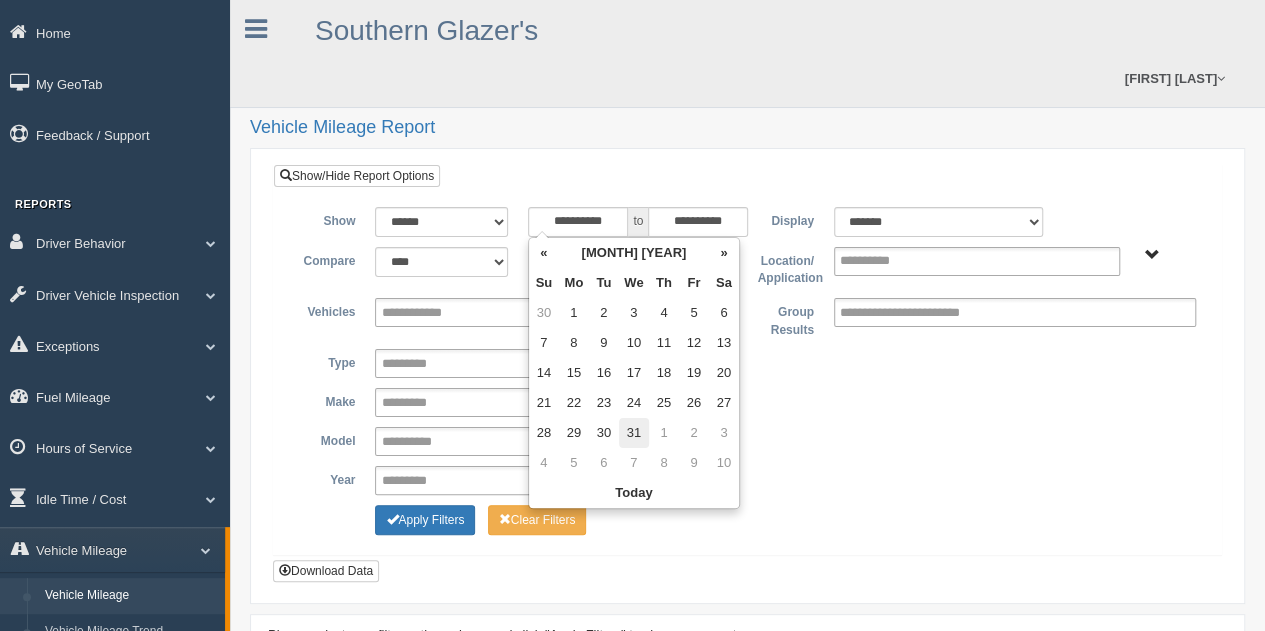 click on "31" at bounding box center (634, 433) 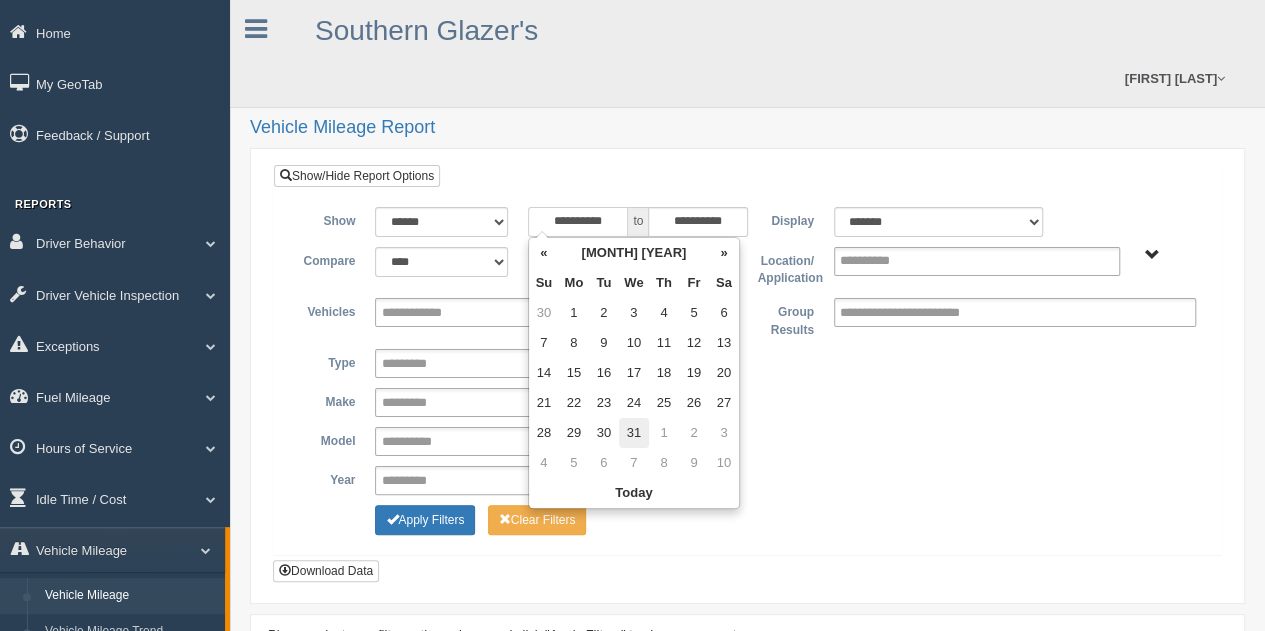 type on "**********" 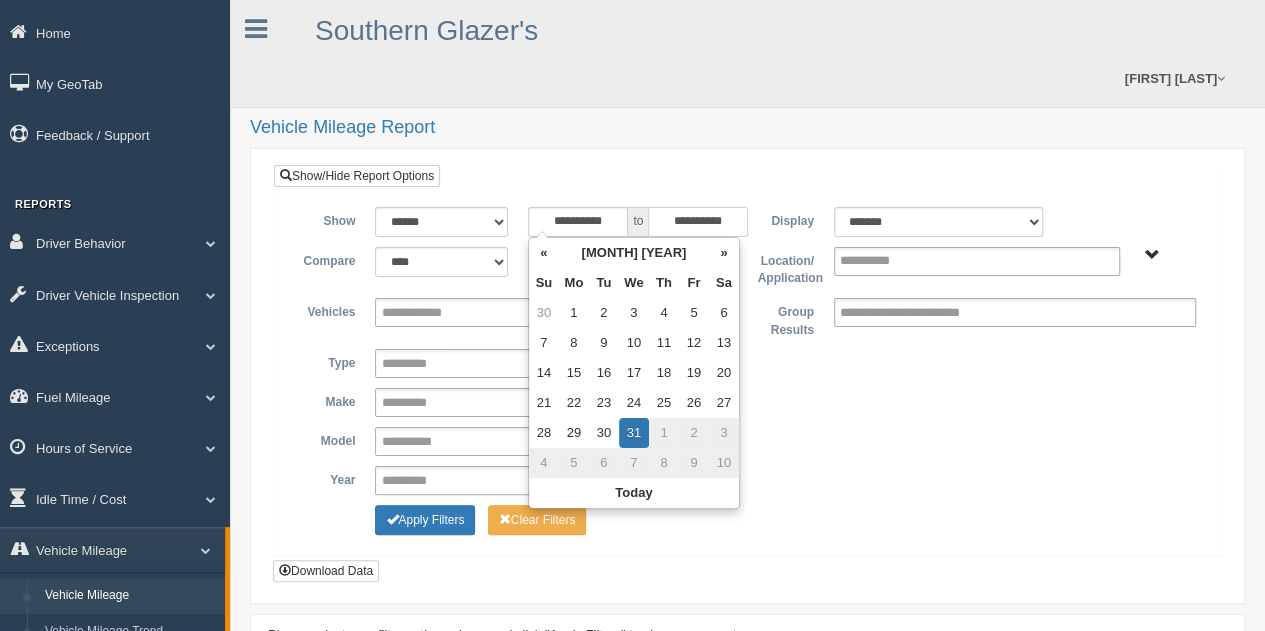 click on "**********" at bounding box center (698, 222) 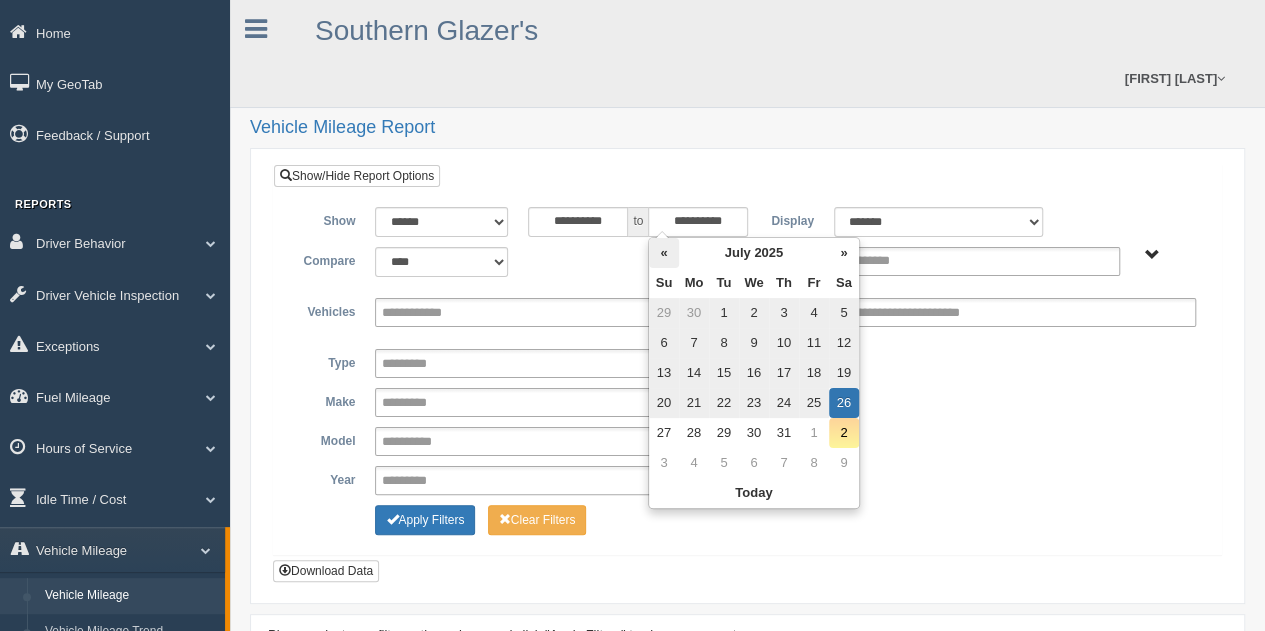 click on "«" at bounding box center [664, 253] 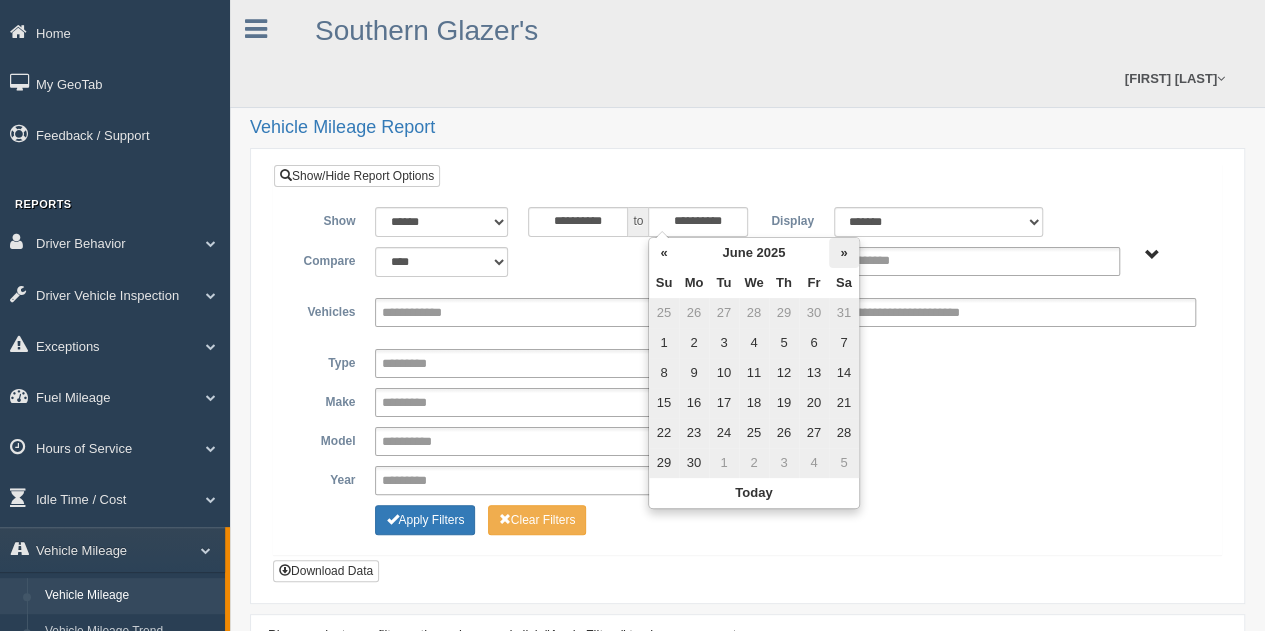 click on "»" at bounding box center (844, 253) 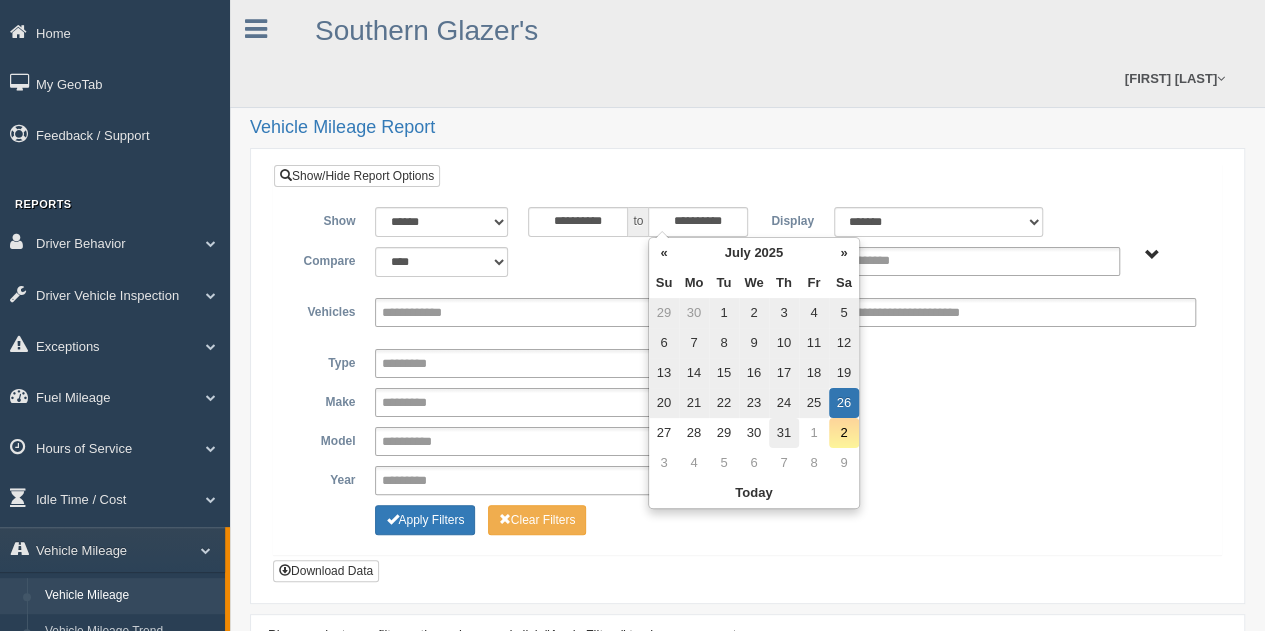 click on "31" at bounding box center (784, 433) 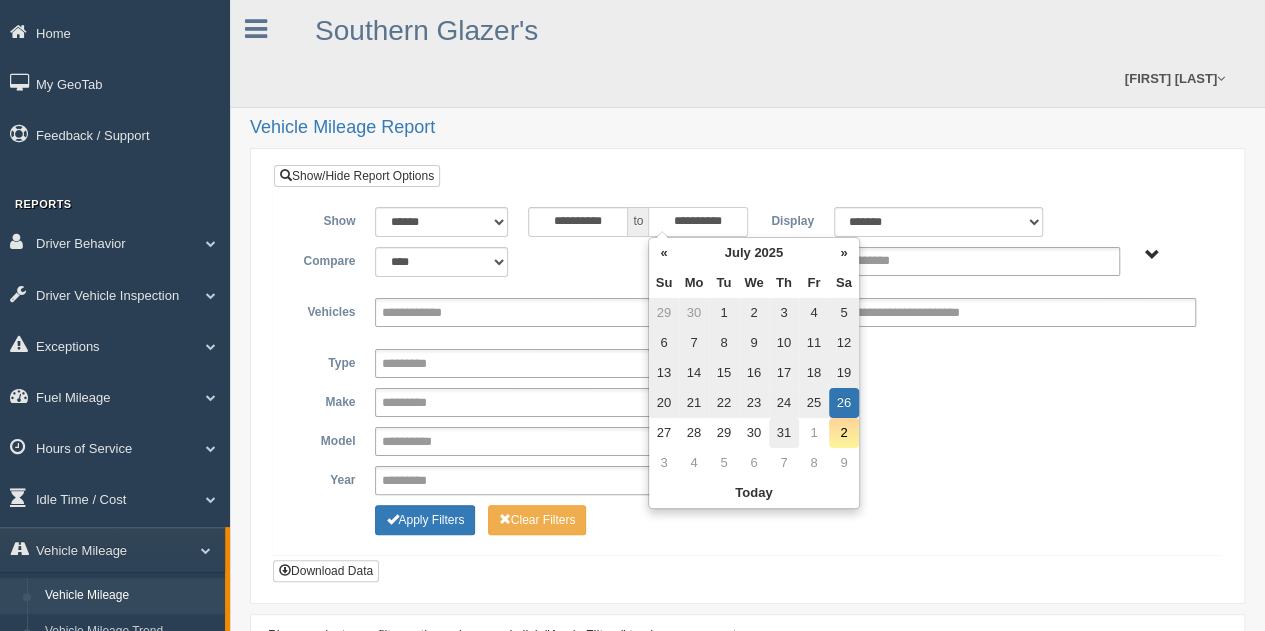 type on "**********" 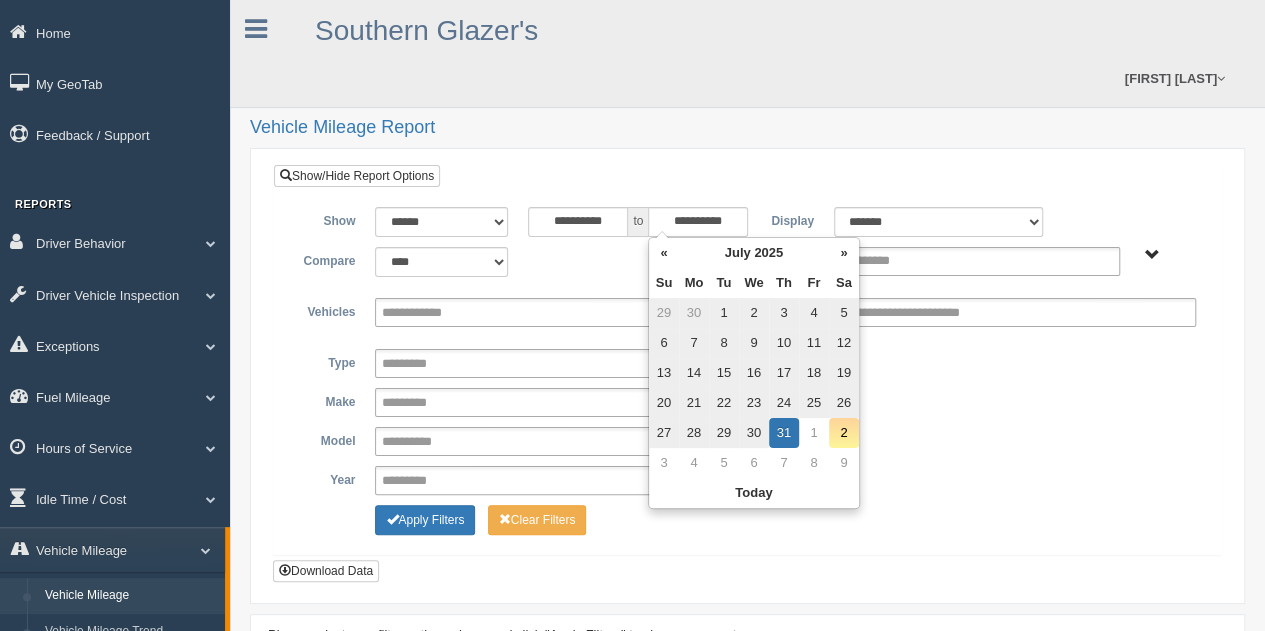 click on "Asset Types - N [STATE_CODE] SCM" at bounding box center [1152, 255] 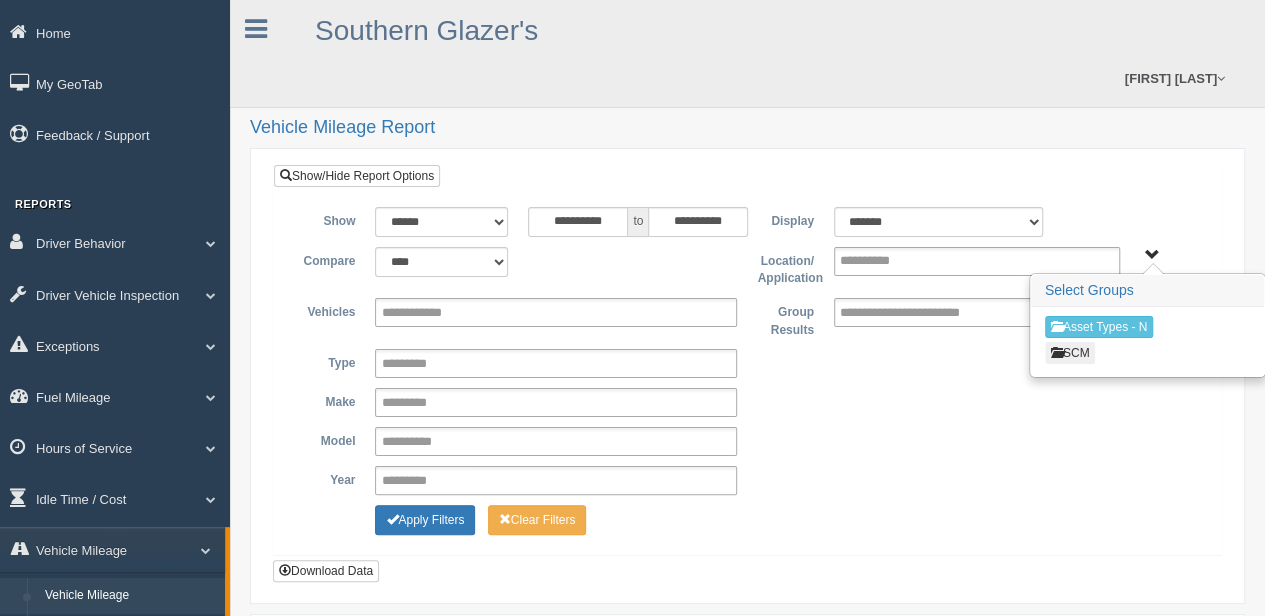 click on "SCM" at bounding box center (1070, 353) 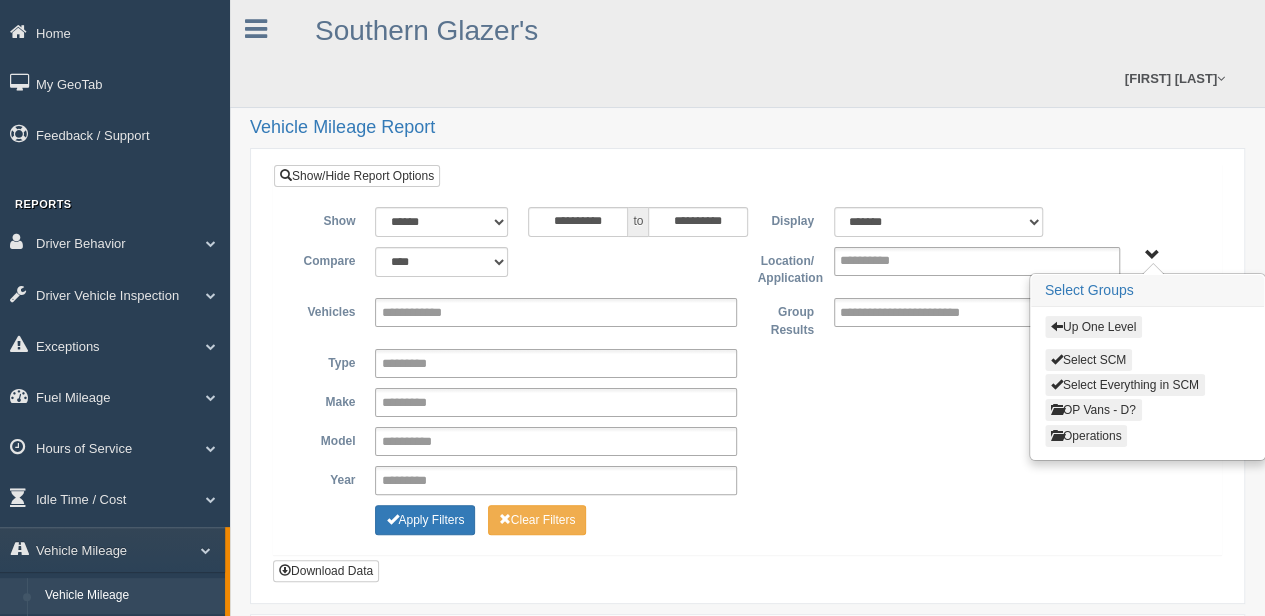 click on "Operations" at bounding box center (1086, 436) 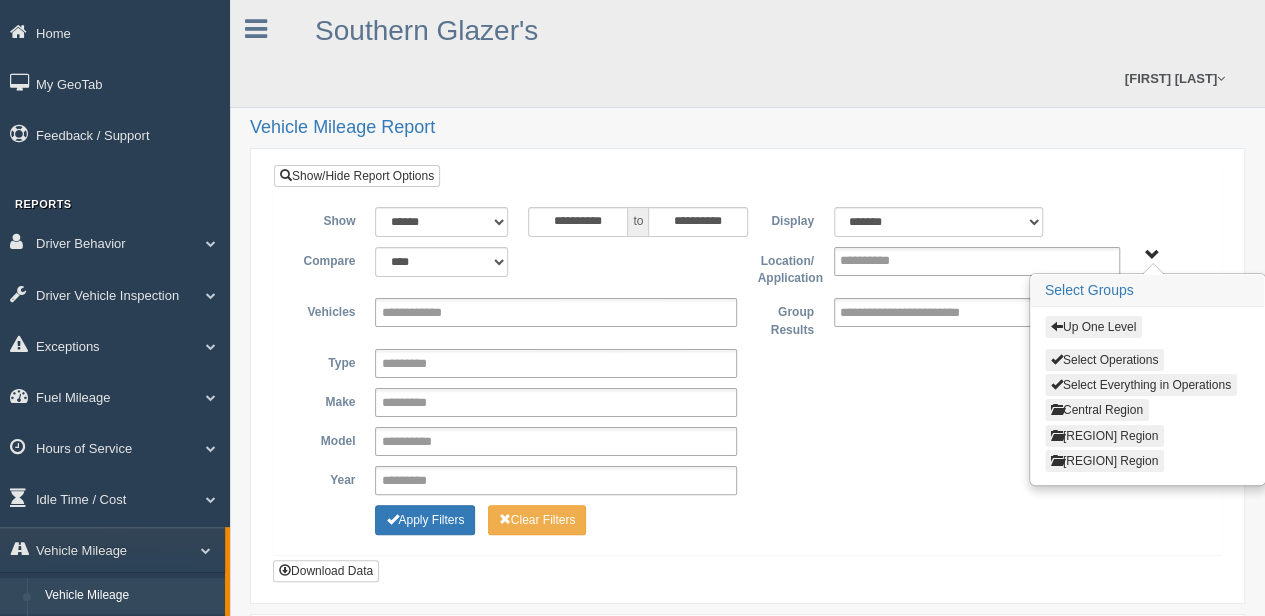 click on "[REGION] Region" at bounding box center [1104, 436] 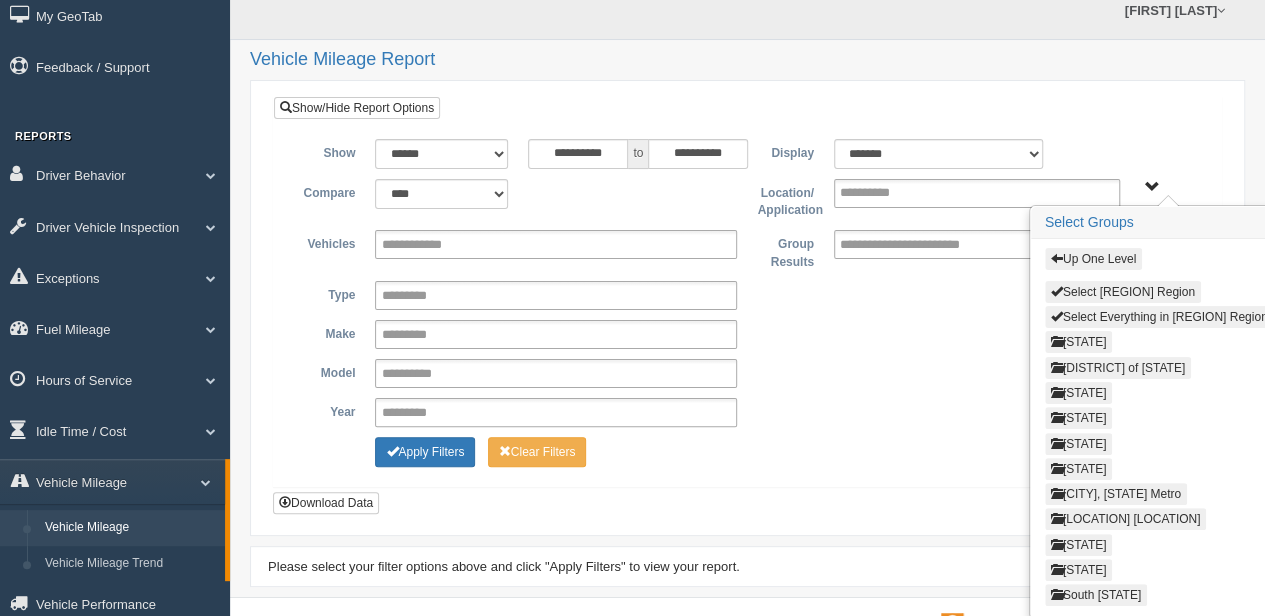 scroll, scrollTop: 100, scrollLeft: 0, axis: vertical 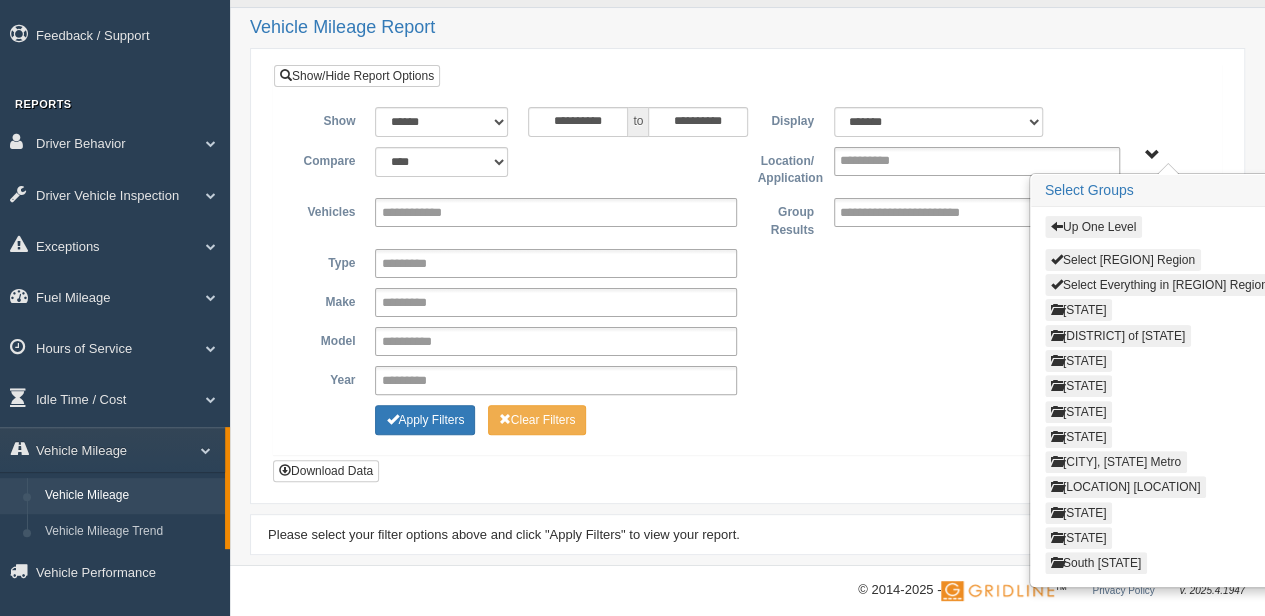 click on "[CITY], [STATE] Metro" at bounding box center [1116, 462] 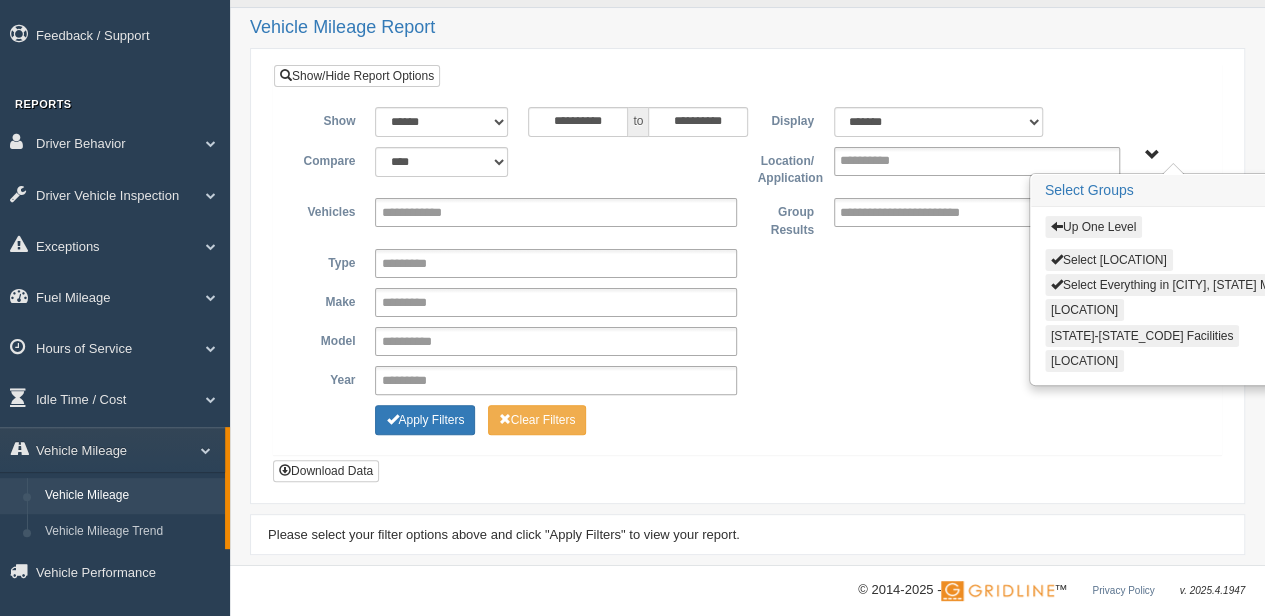 click on "[LOCATION]" at bounding box center [1084, 361] 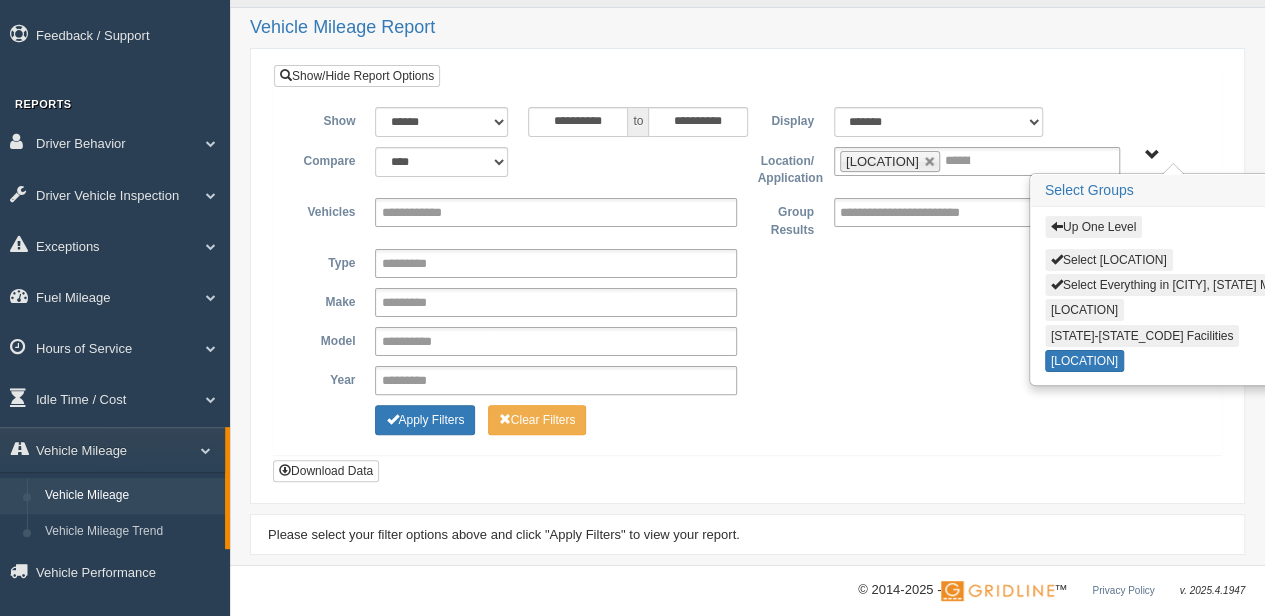 type 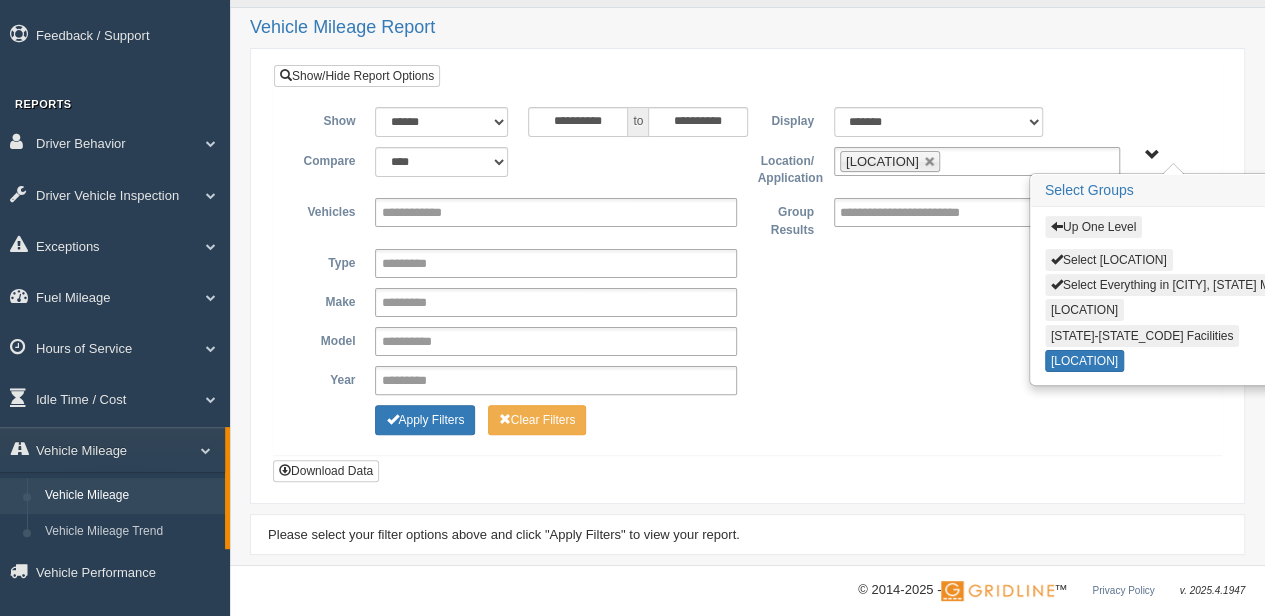 click on "**********" at bounding box center [747, 301] 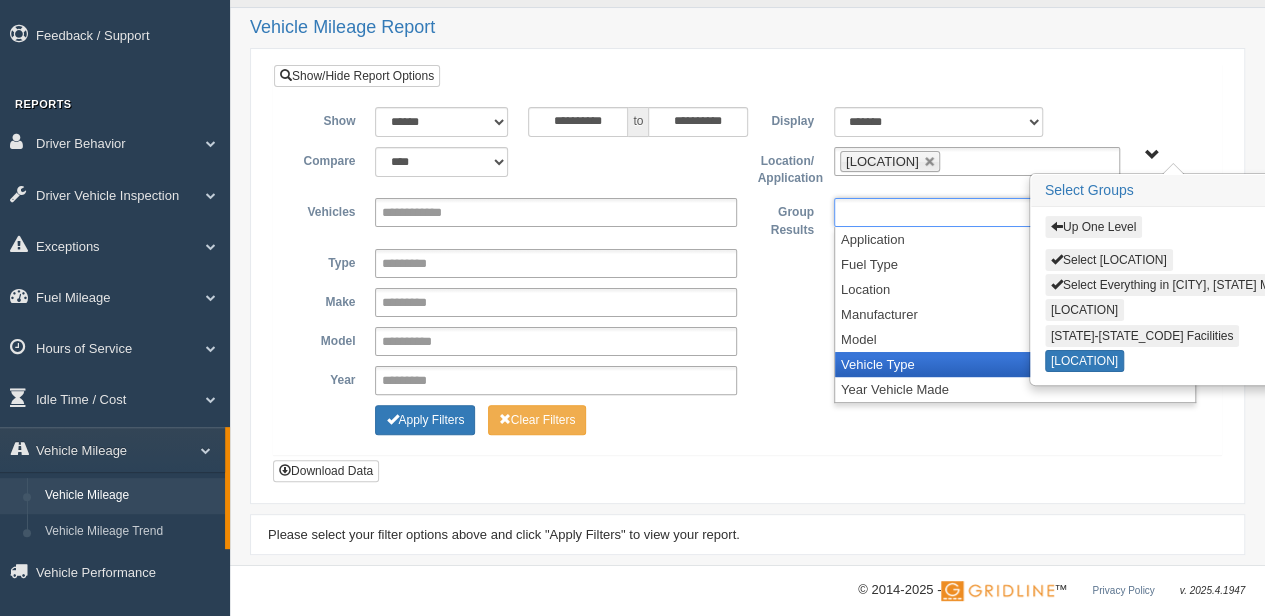 click on "Vehicle Type" at bounding box center (1015, 364) 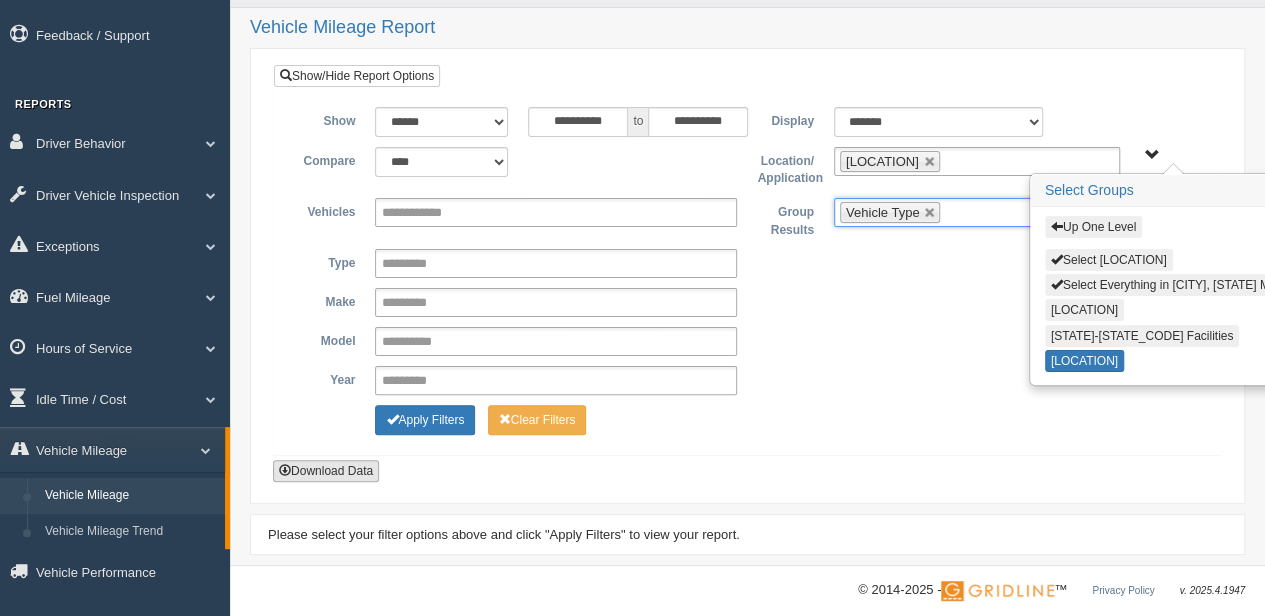 click on "Download Data" at bounding box center (326, 471) 